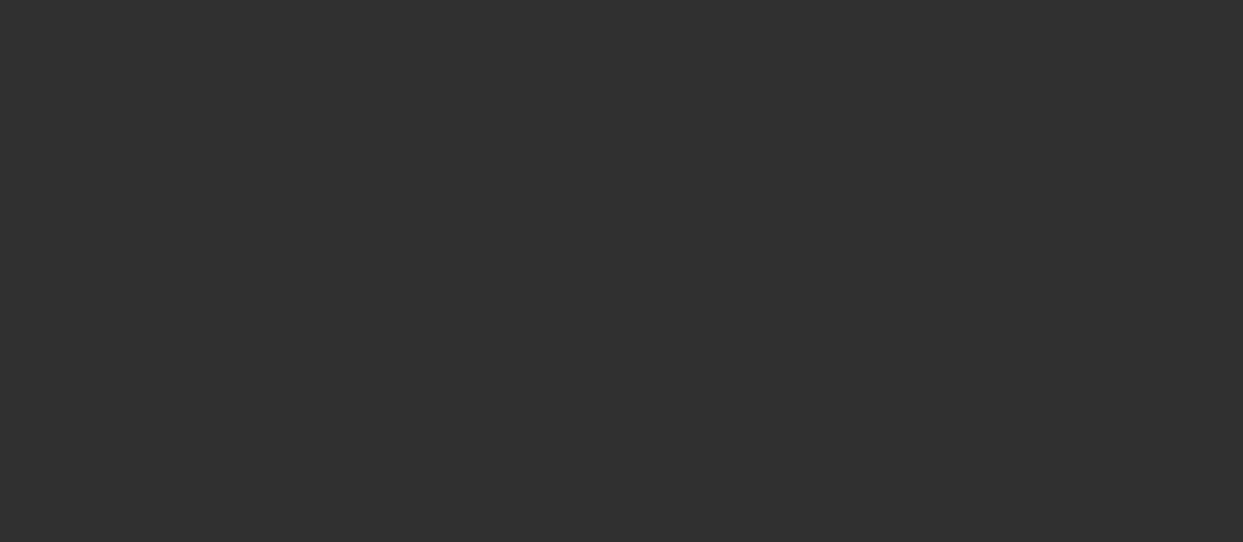 scroll, scrollTop: 0, scrollLeft: 0, axis: both 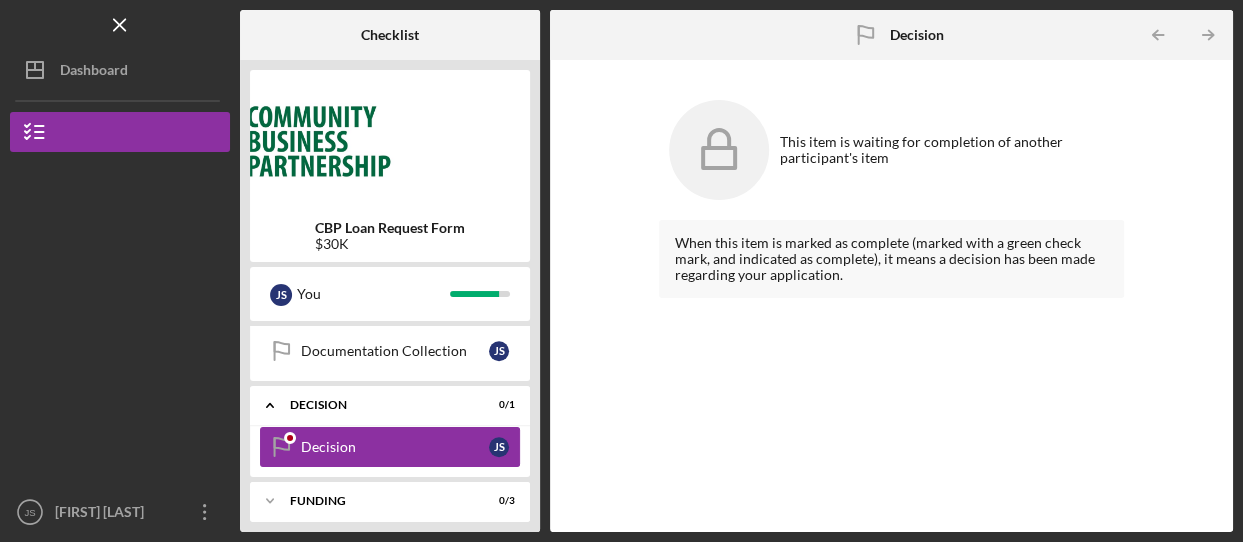 click on "Decision" at bounding box center (395, 447) 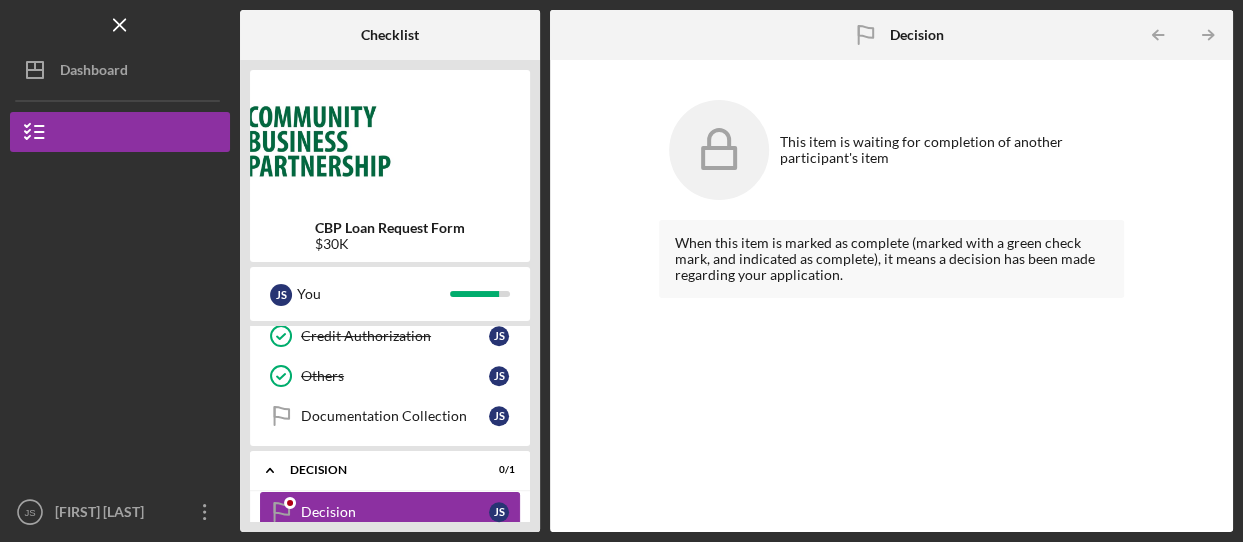 scroll, scrollTop: 981, scrollLeft: 0, axis: vertical 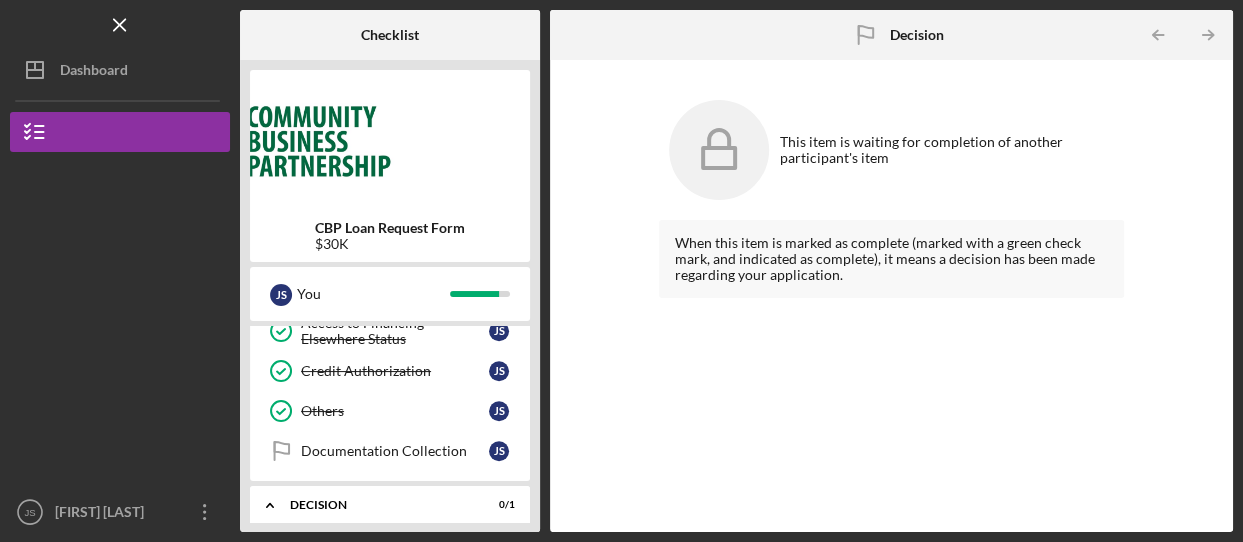 click on "Documentation Collection" at bounding box center (395, 451) 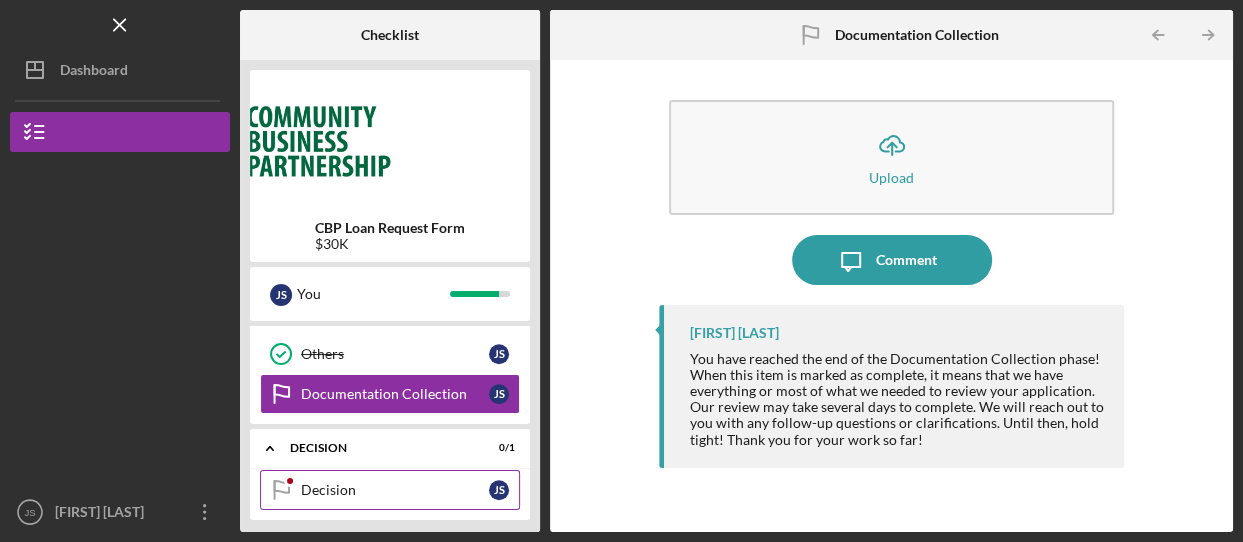 scroll, scrollTop: 1081, scrollLeft: 0, axis: vertical 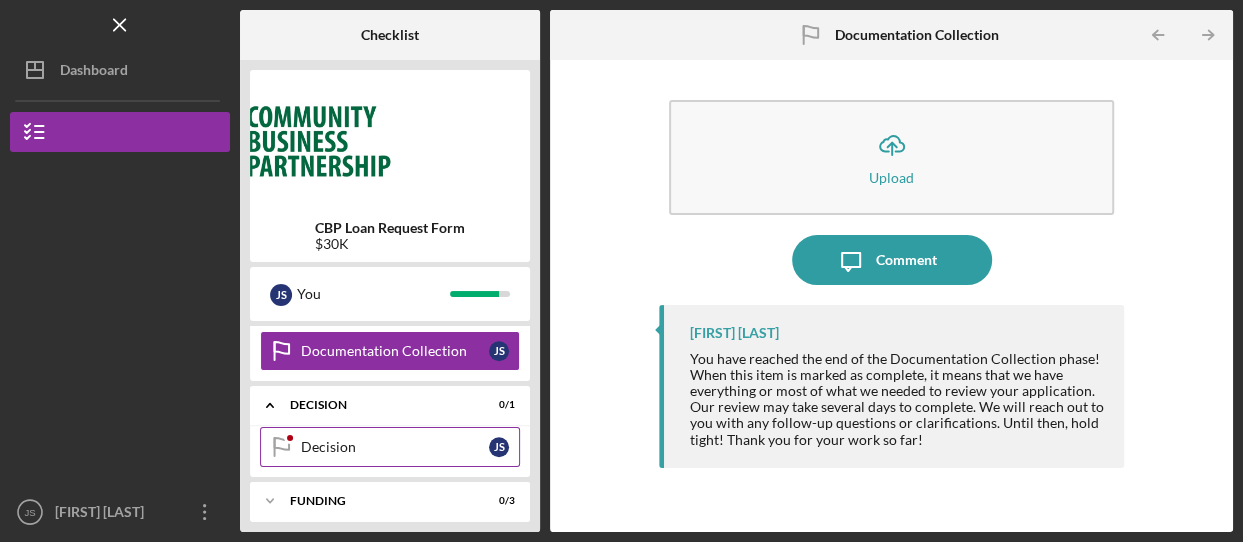click on "Decision" at bounding box center (395, 447) 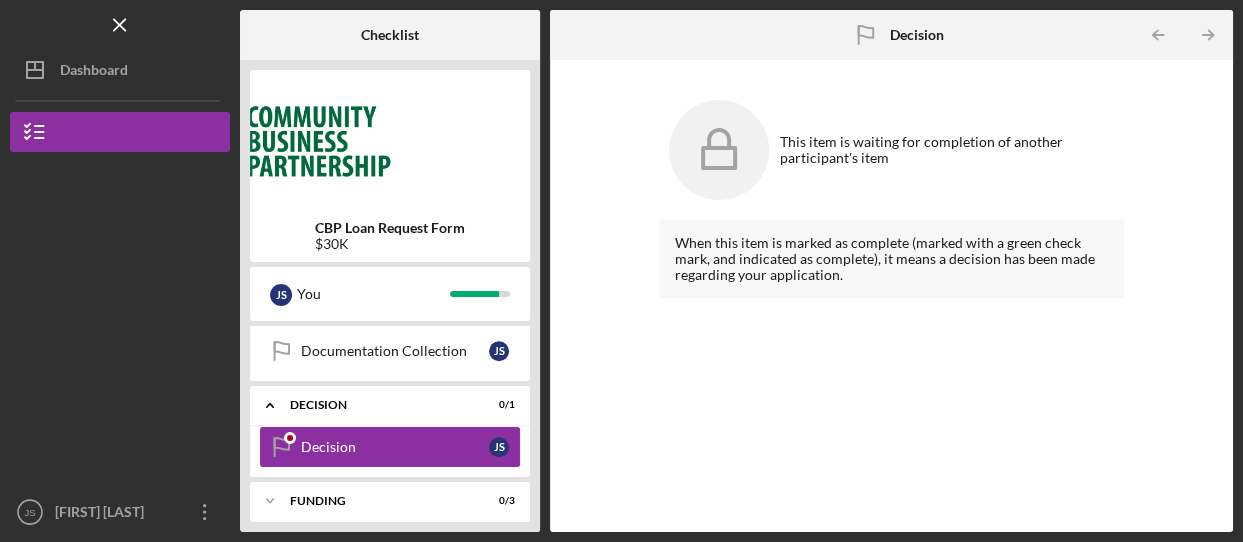 click on "Decision" at bounding box center (395, 447) 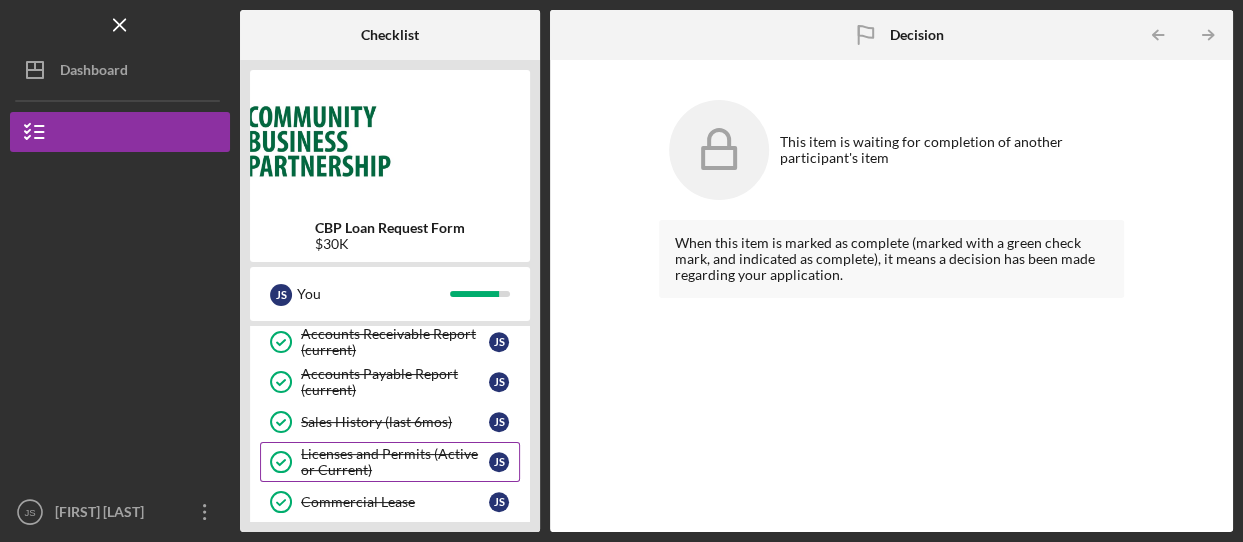 scroll, scrollTop: 430, scrollLeft: 0, axis: vertical 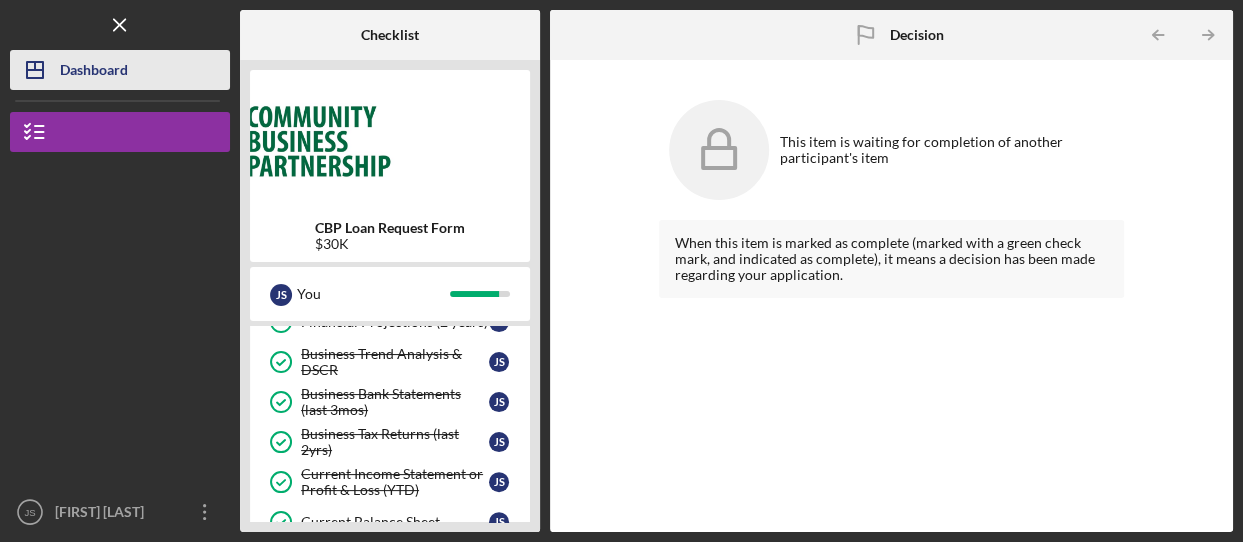 click on "Dashboard" at bounding box center [94, 72] 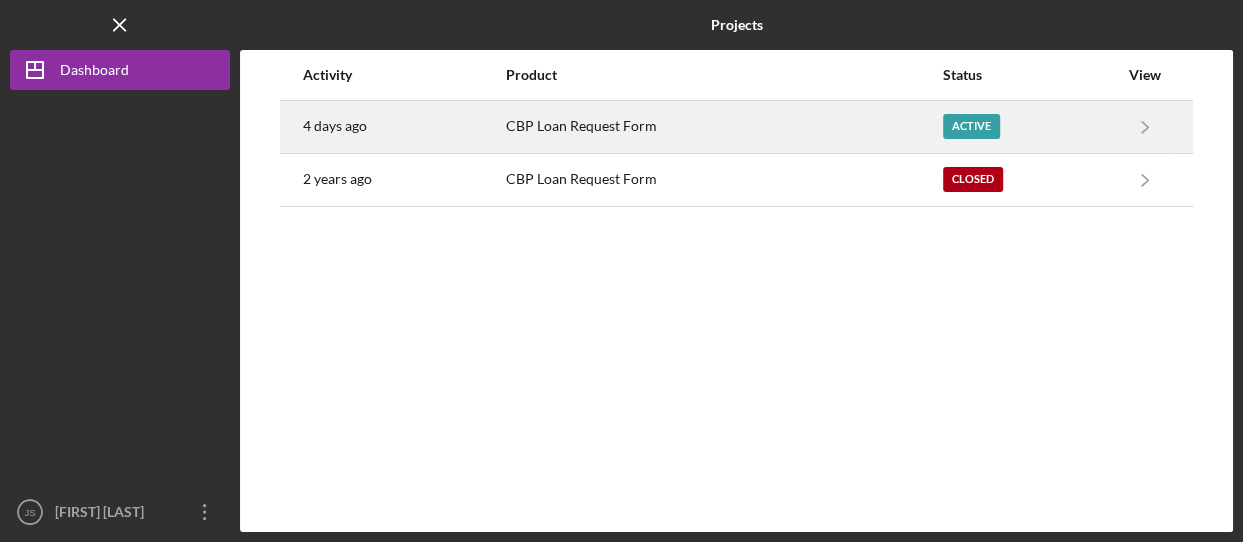 click on "CBP Loan Request Form" at bounding box center (723, 127) 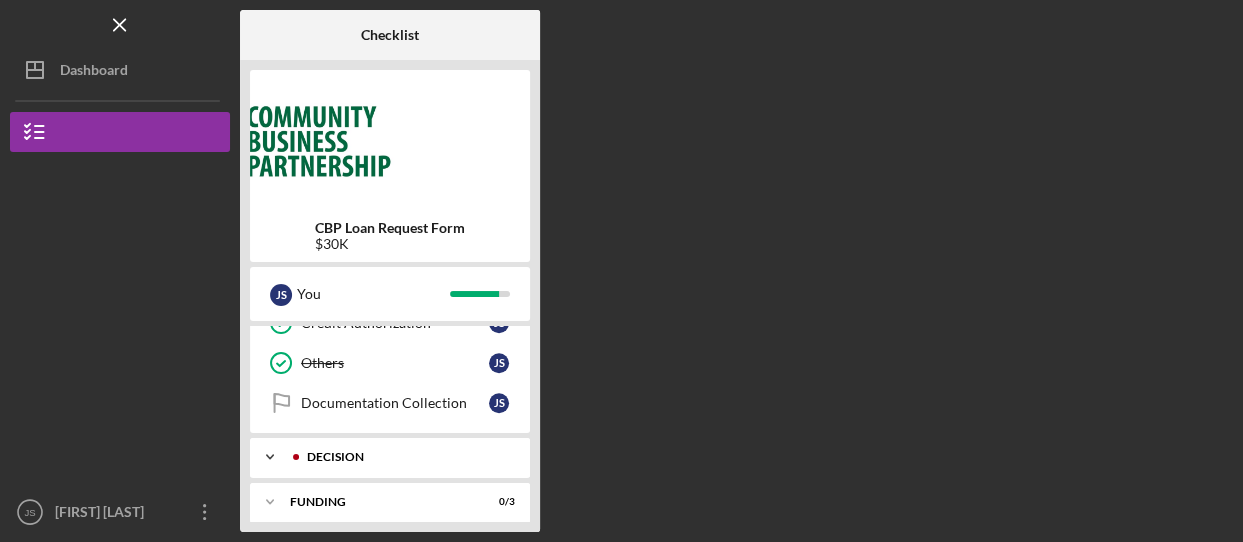scroll, scrollTop: 980, scrollLeft: 0, axis: vertical 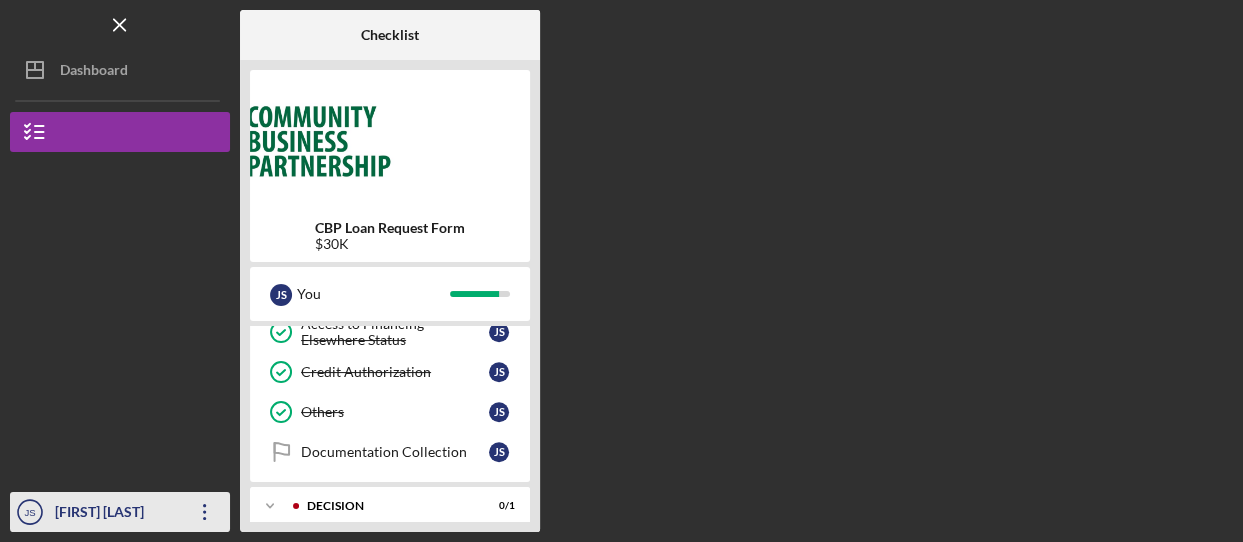 click on "Icon/Overflow" 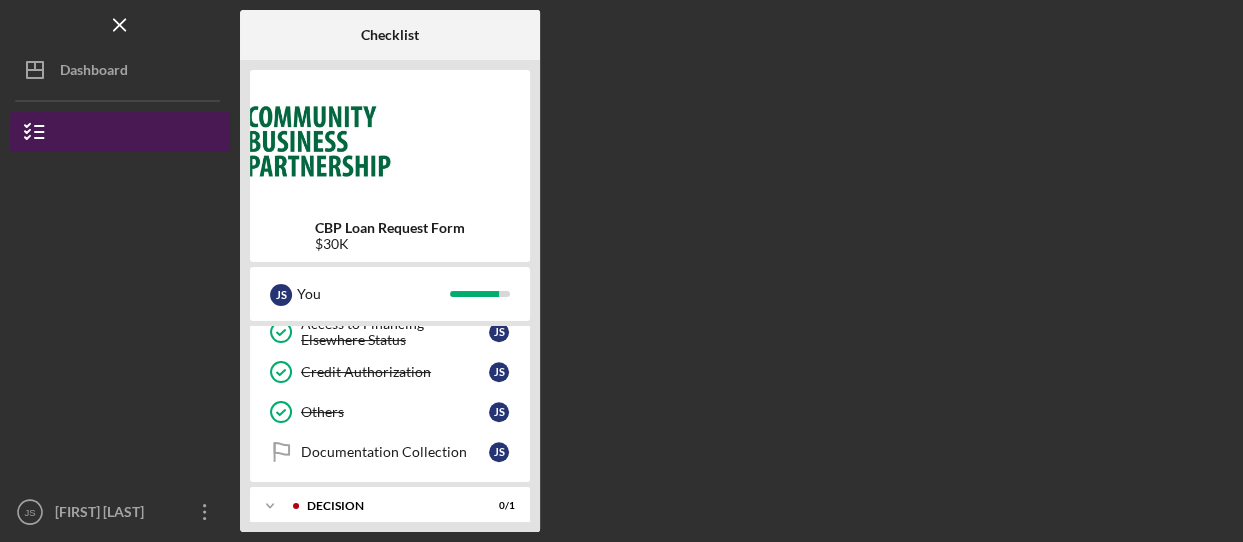 click on "CBP Loan Request Form" at bounding box center [85, 177] 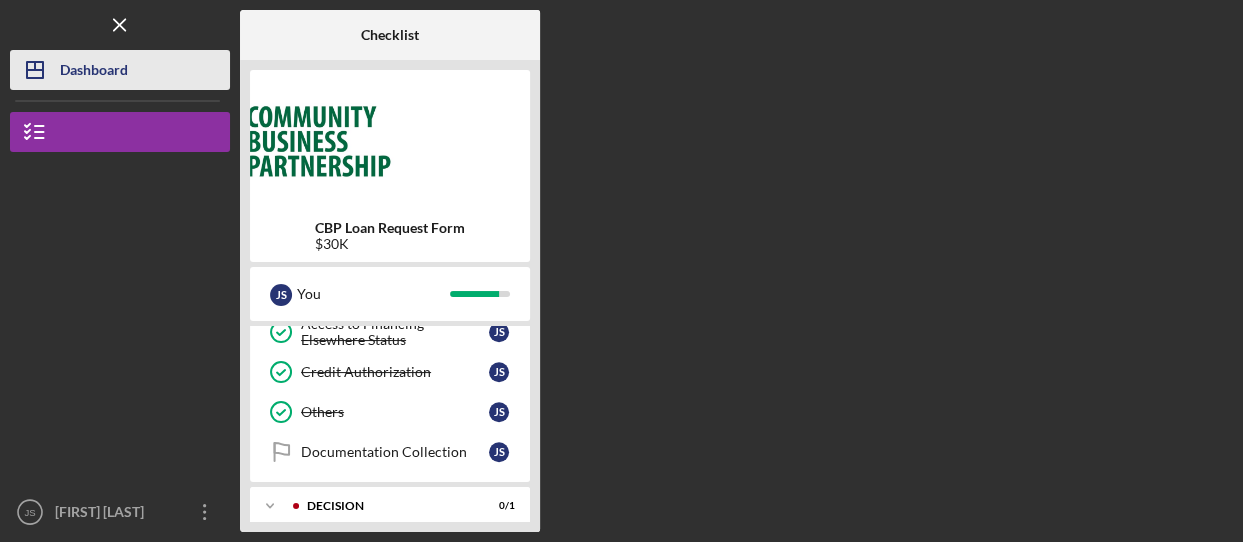 click on "Dashboard" at bounding box center (94, 72) 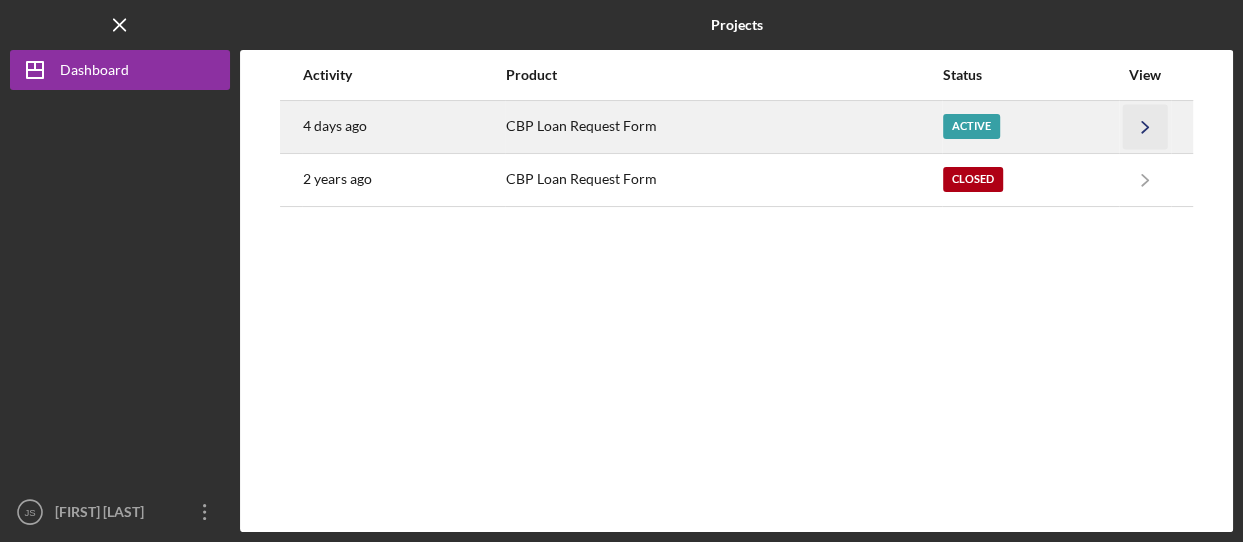 click 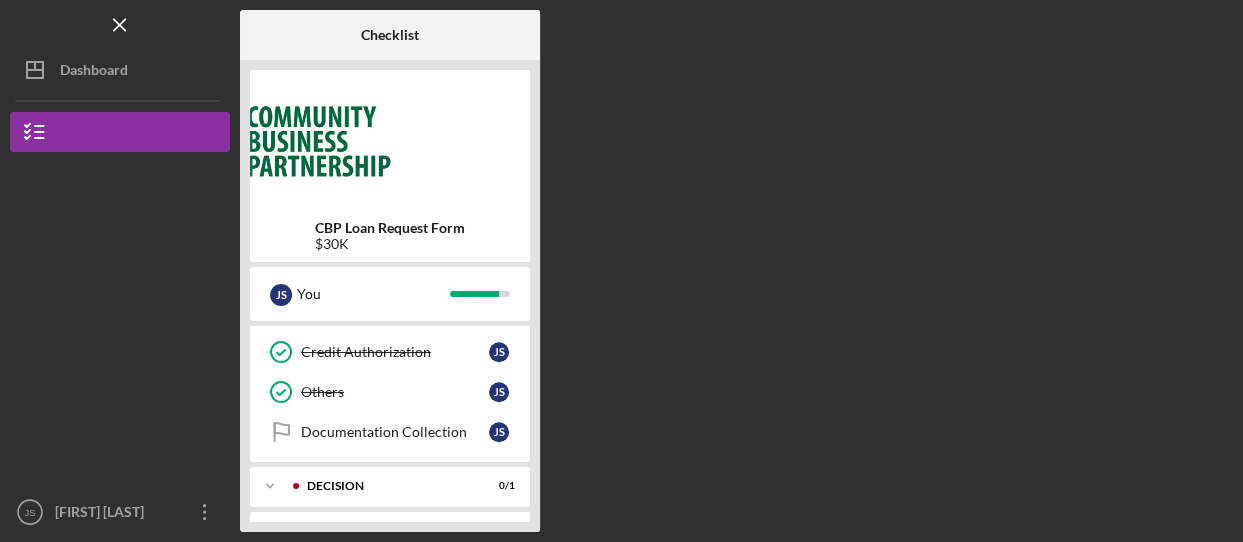 scroll, scrollTop: 1080, scrollLeft: 0, axis: vertical 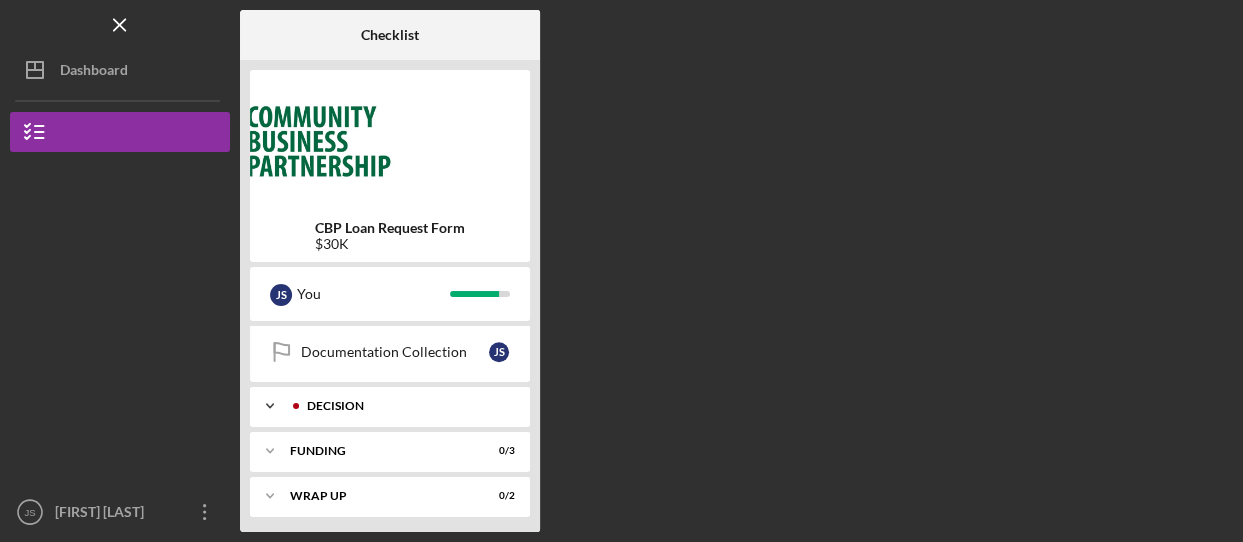 click on "Decision" at bounding box center (406, 406) 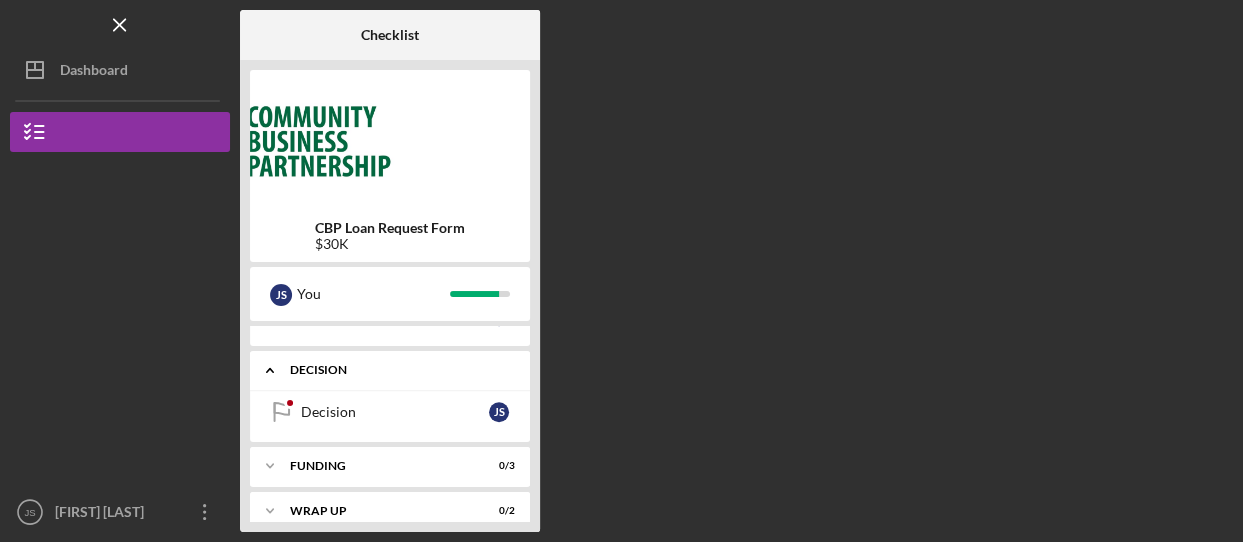 scroll, scrollTop: 1130, scrollLeft: 0, axis: vertical 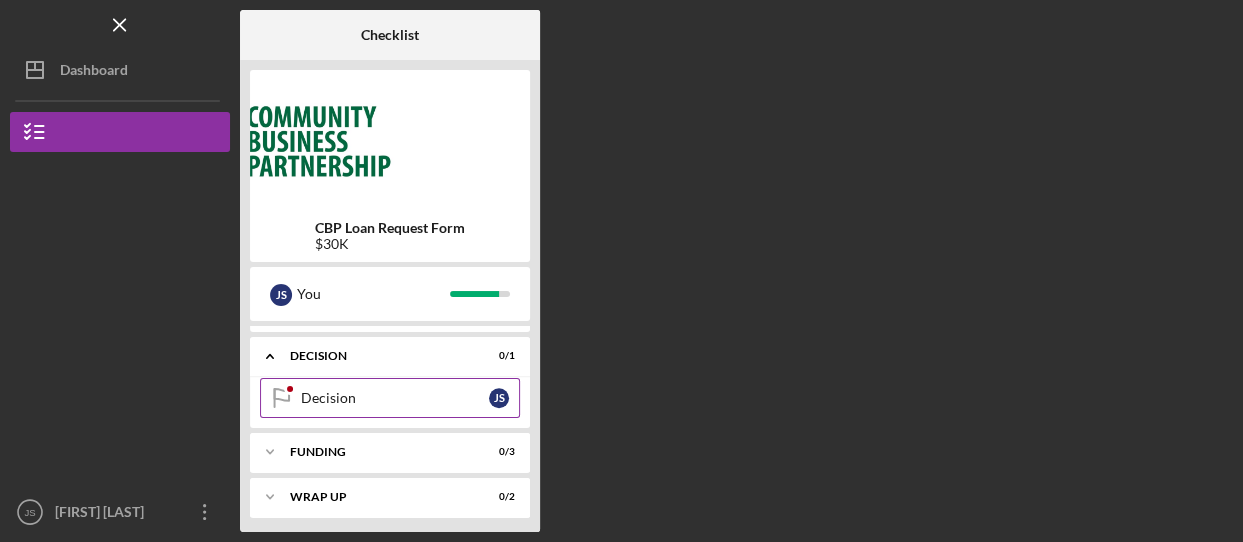 click on "Decision" at bounding box center [395, 398] 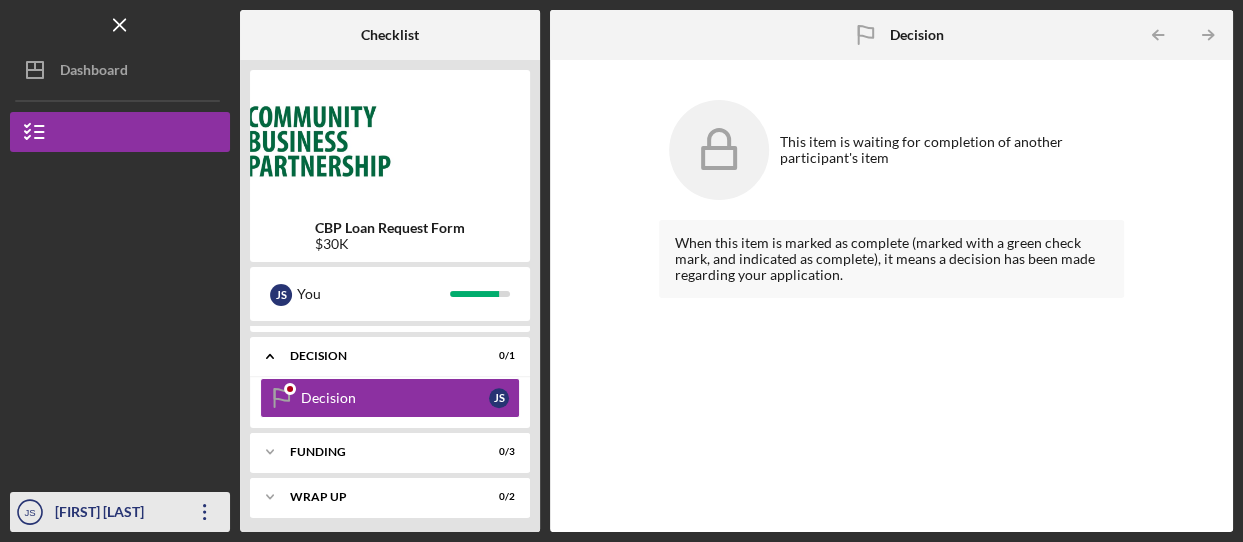 click on "Icon/Overflow" 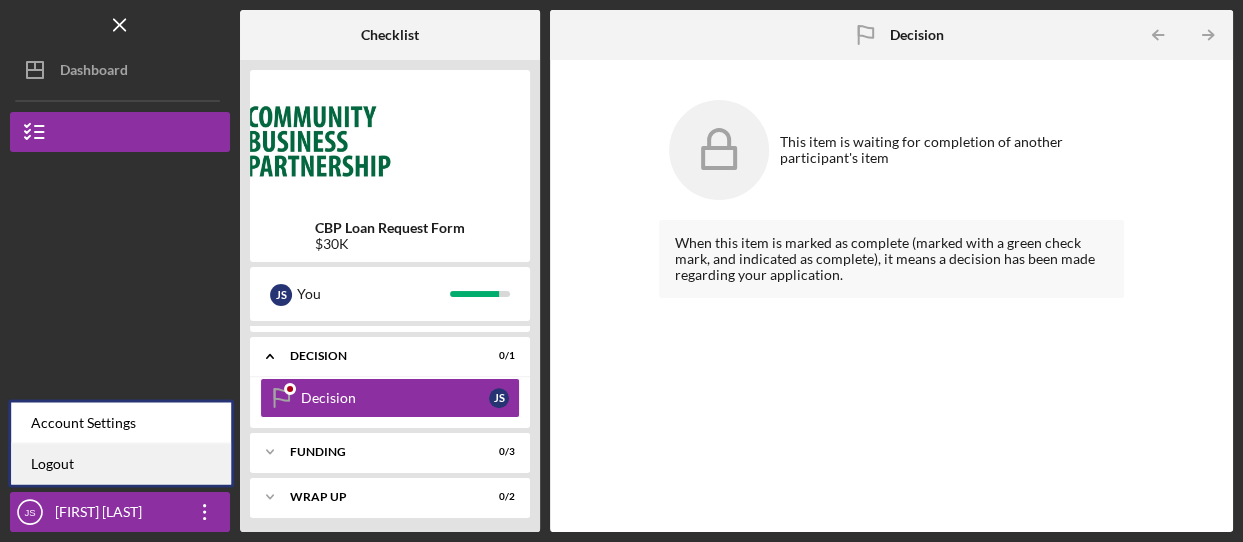 click on "Logout" at bounding box center [121, 463] 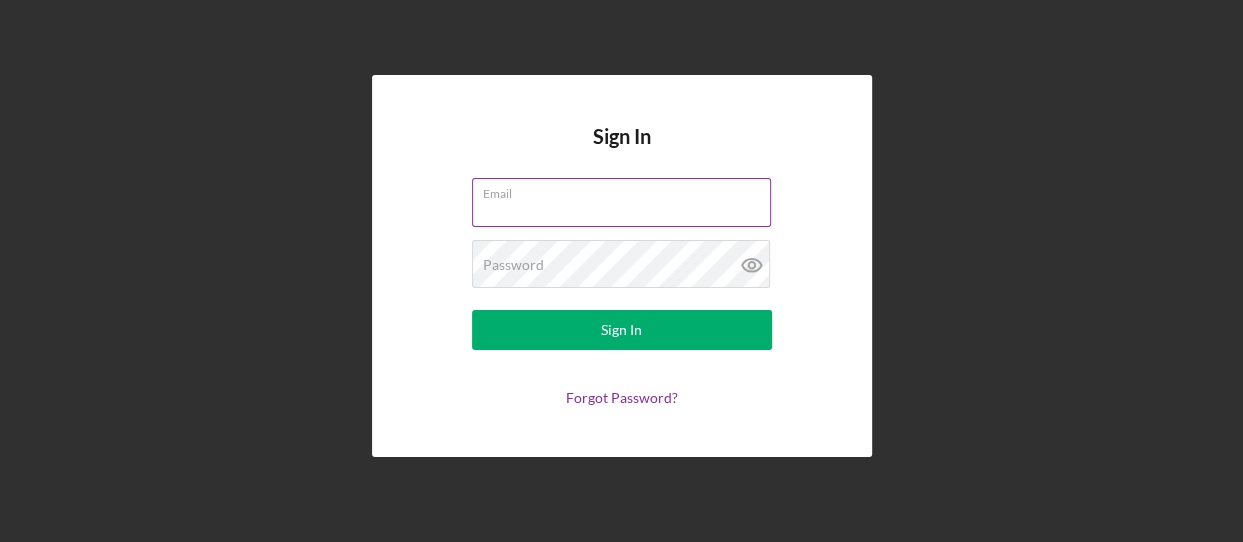 click on "Email" at bounding box center (621, 202) 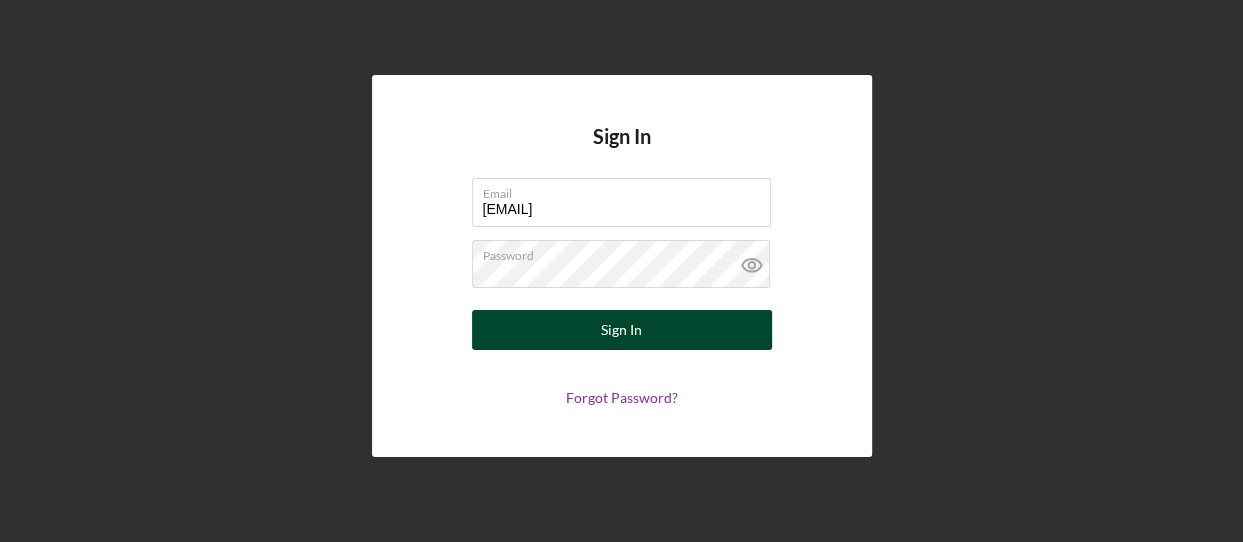 click on "Sign In" at bounding box center [621, 330] 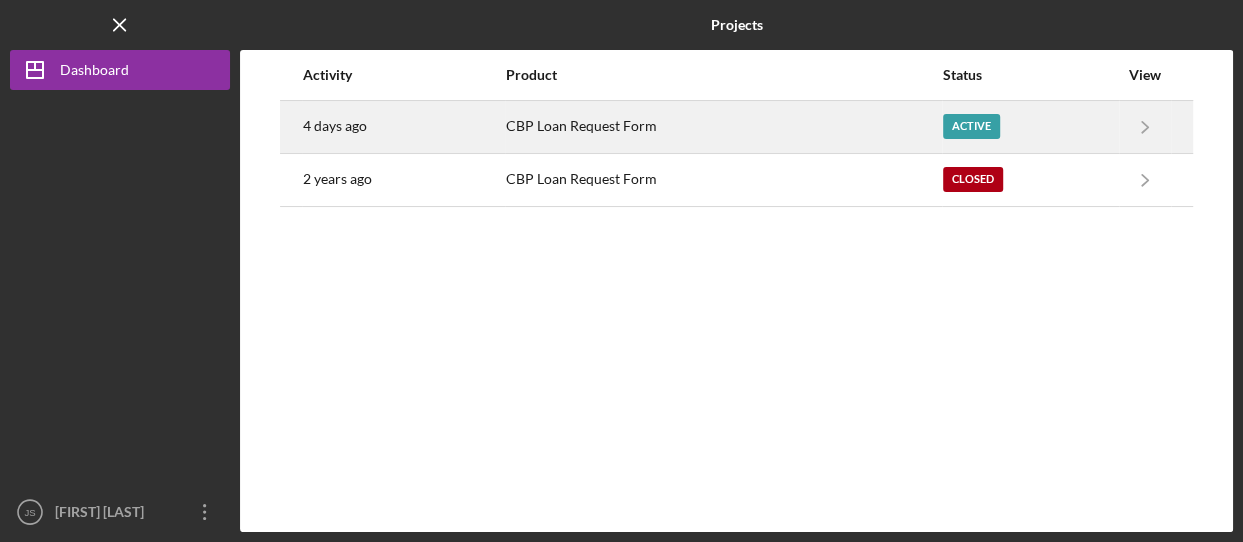click on "Active" at bounding box center [1030, 127] 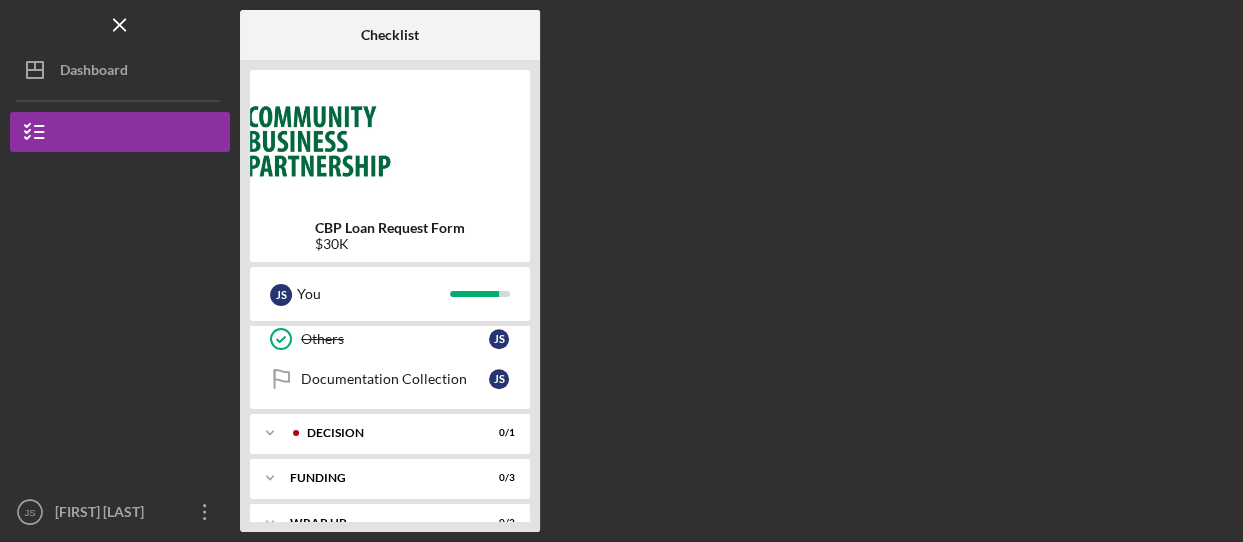 scroll, scrollTop: 1080, scrollLeft: 0, axis: vertical 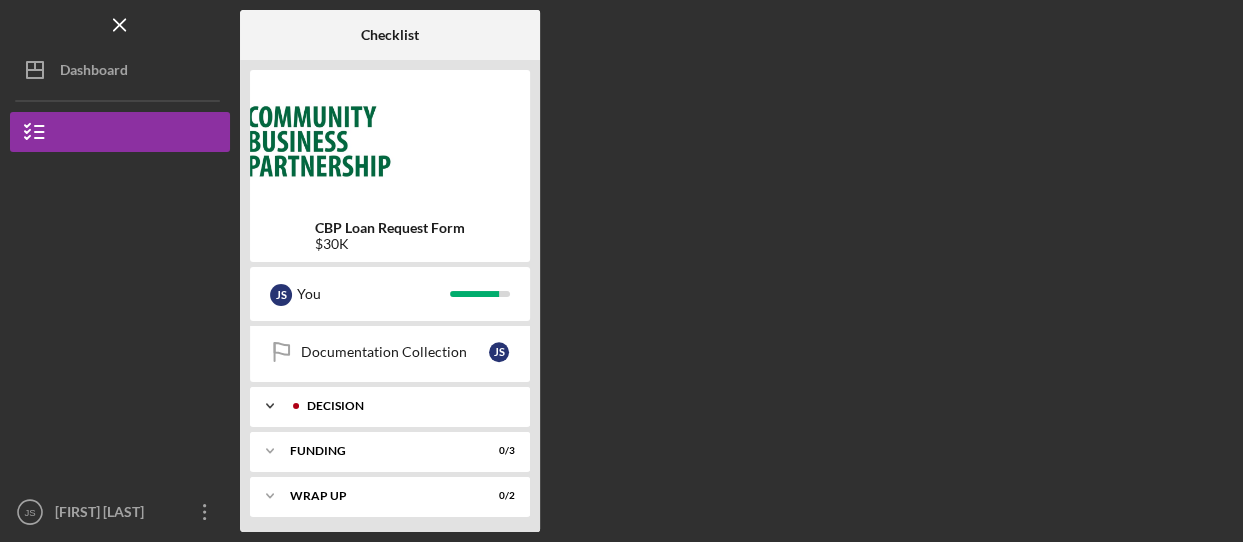 click on "Icon/Expander" 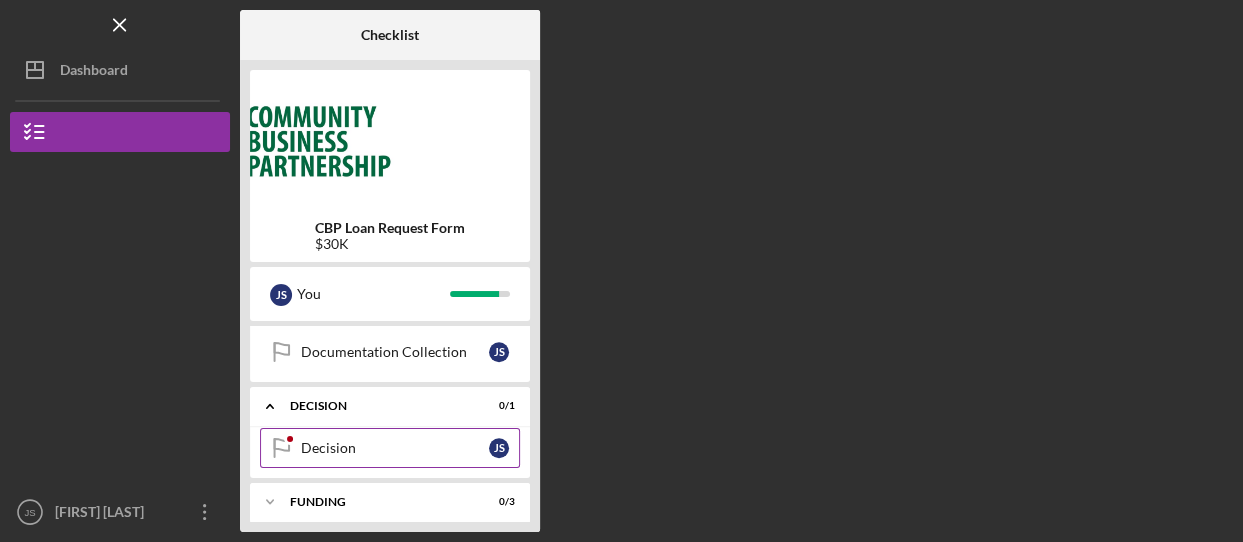 click on "Decision" at bounding box center (395, 448) 